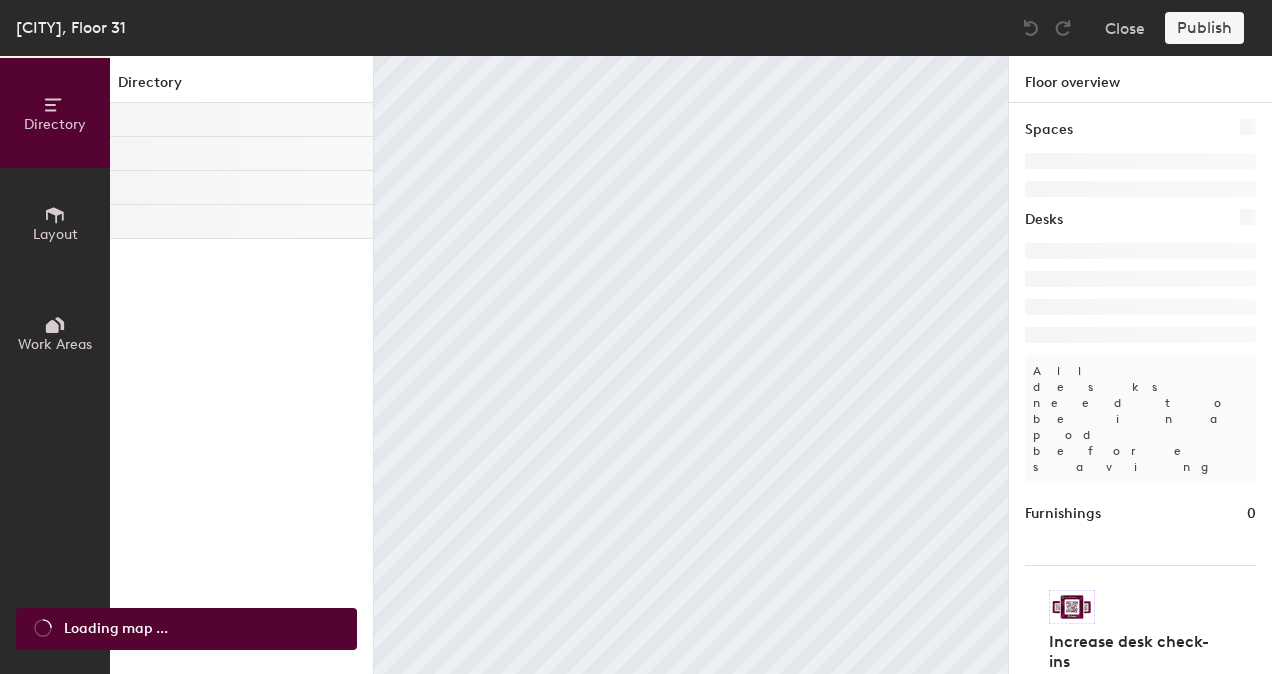 scroll, scrollTop: 0, scrollLeft: 0, axis: both 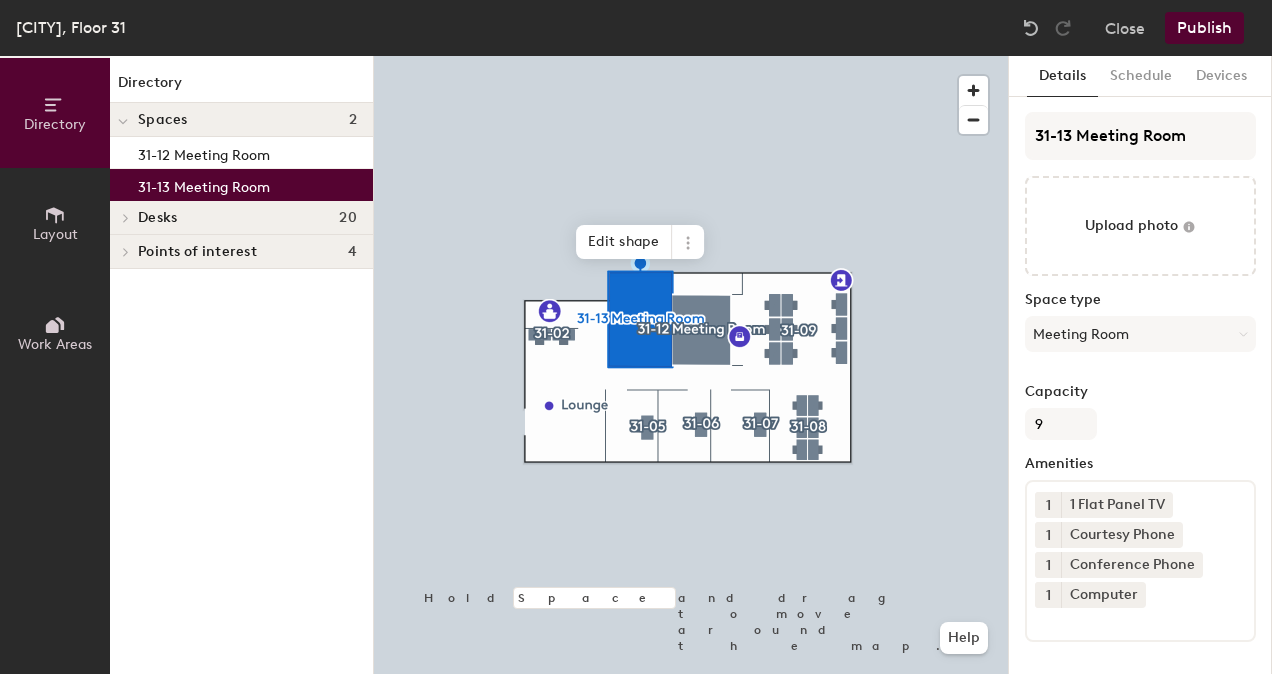 type on "C:\fakepath\Beijing 31-13.jpg" 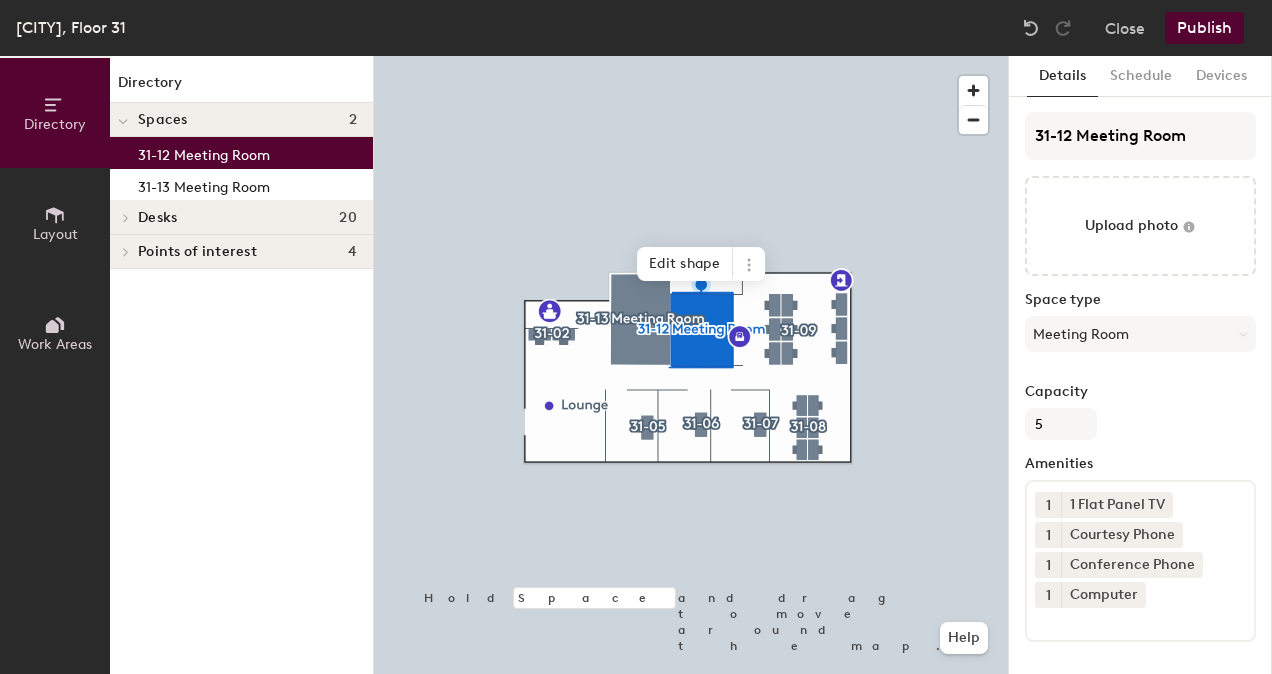 type on "C:\fakepath\Beijing 31-12.JPG" 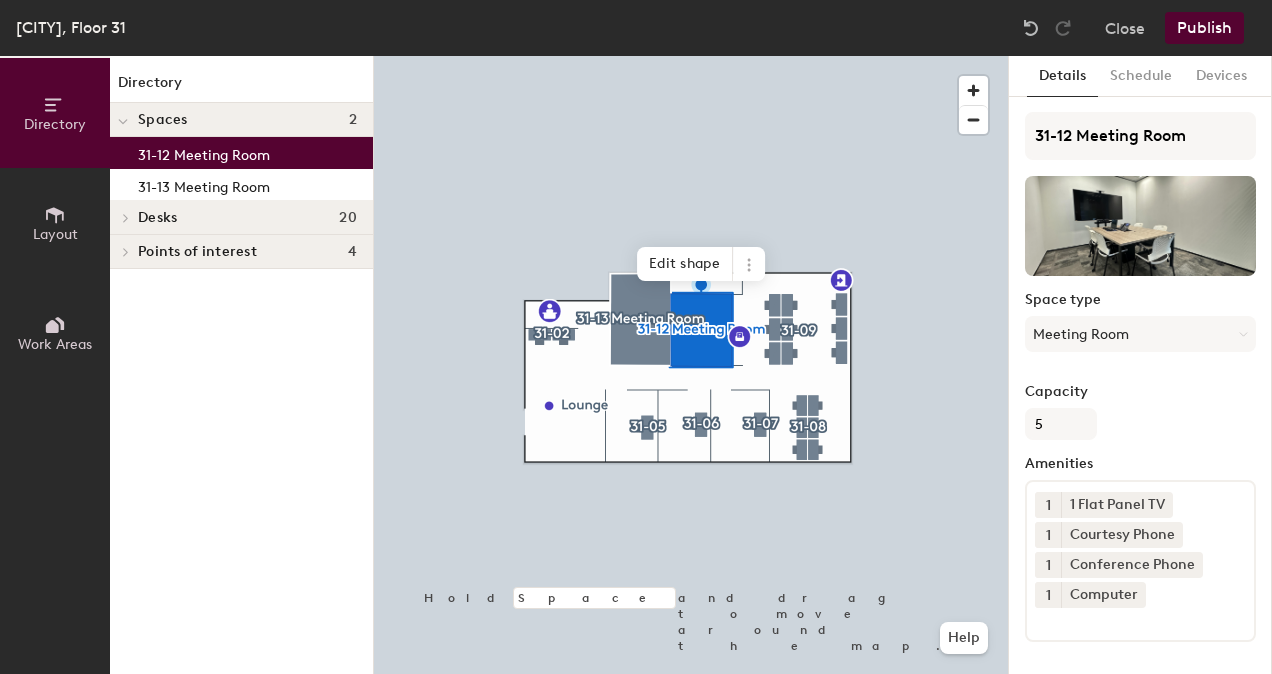 click on "Publish" 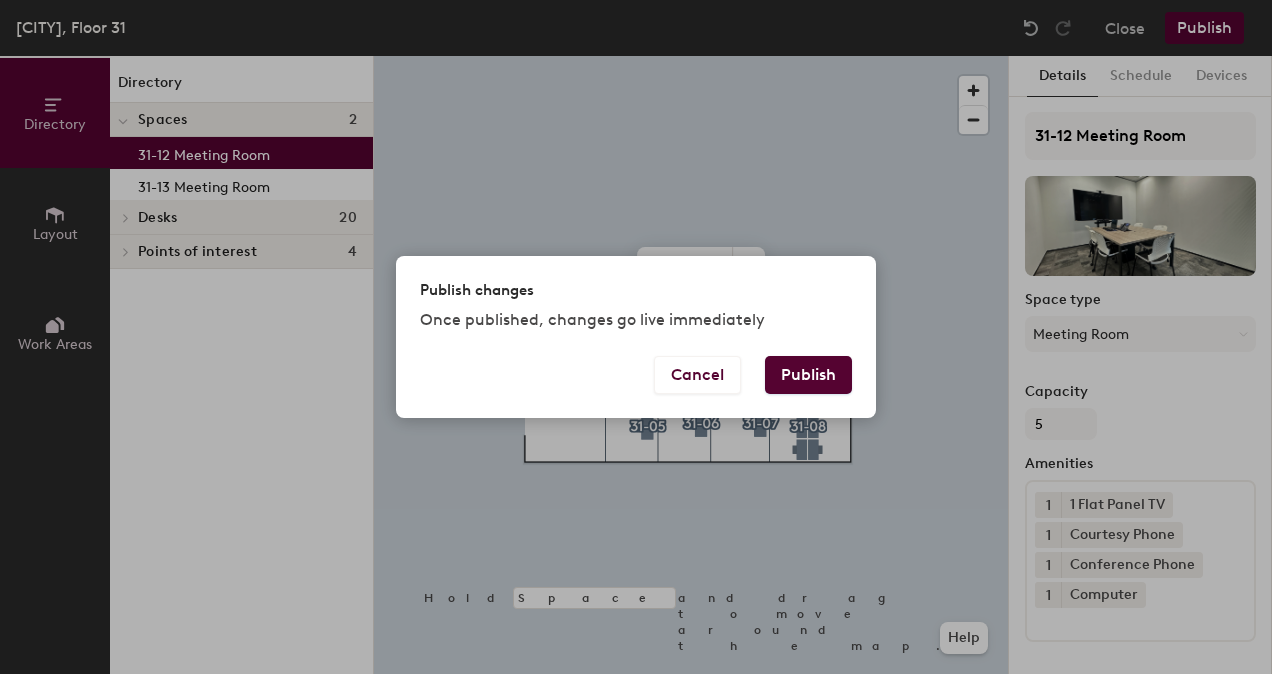 click on "Publish" at bounding box center (808, 375) 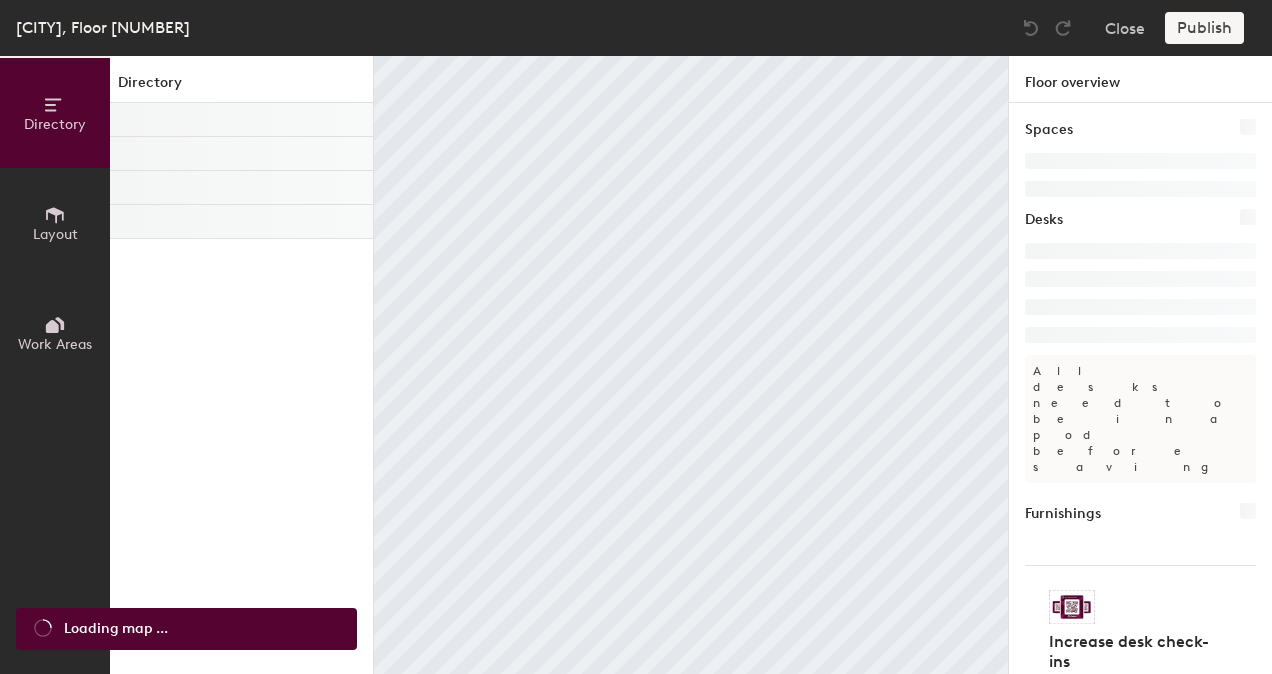 scroll, scrollTop: 0, scrollLeft: 0, axis: both 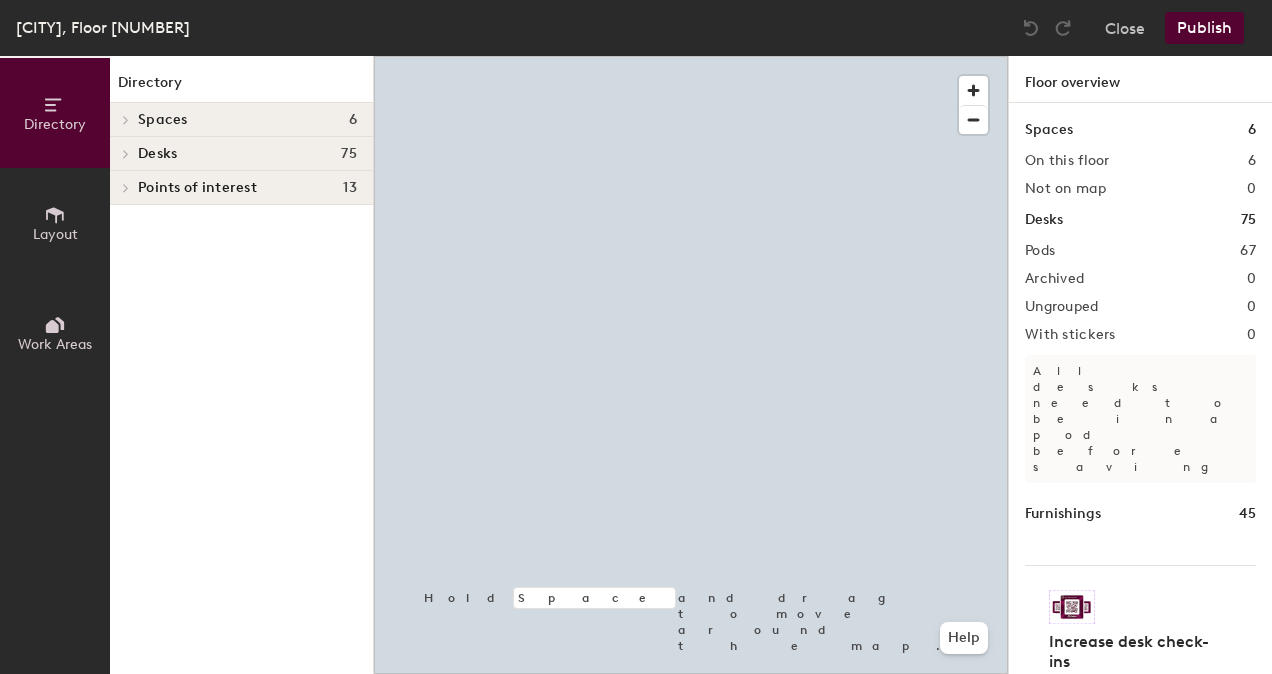 click on "Desks 75" 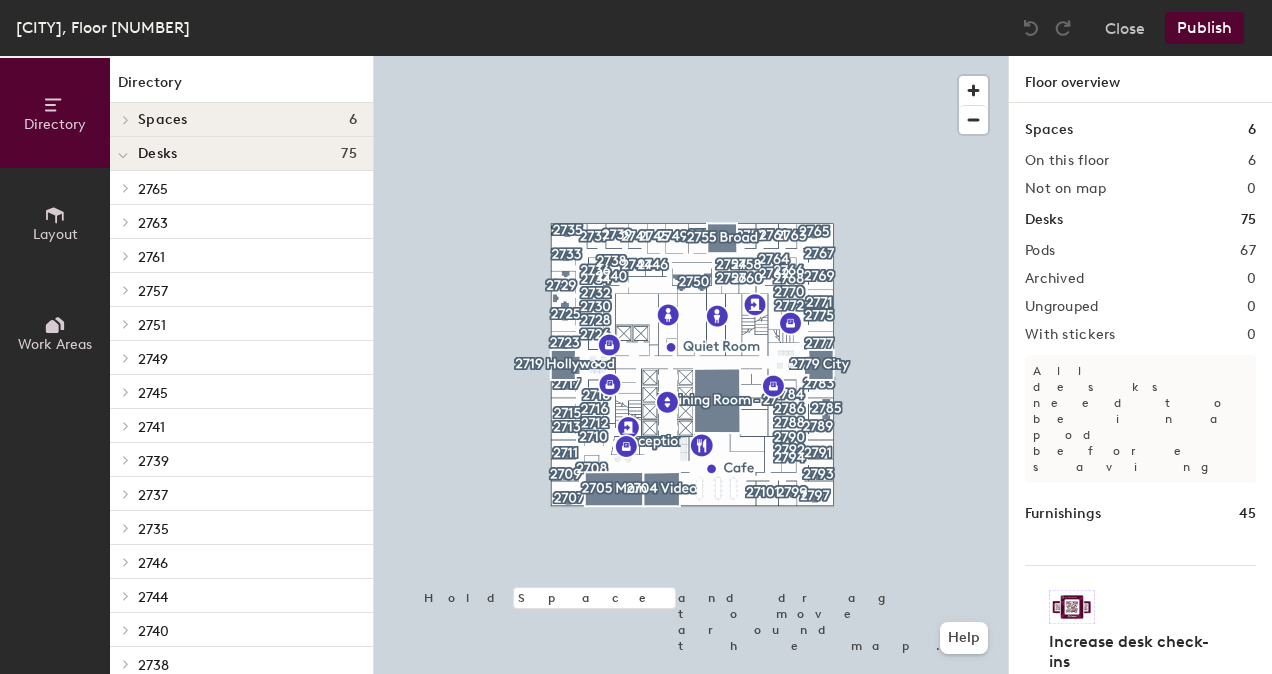 click 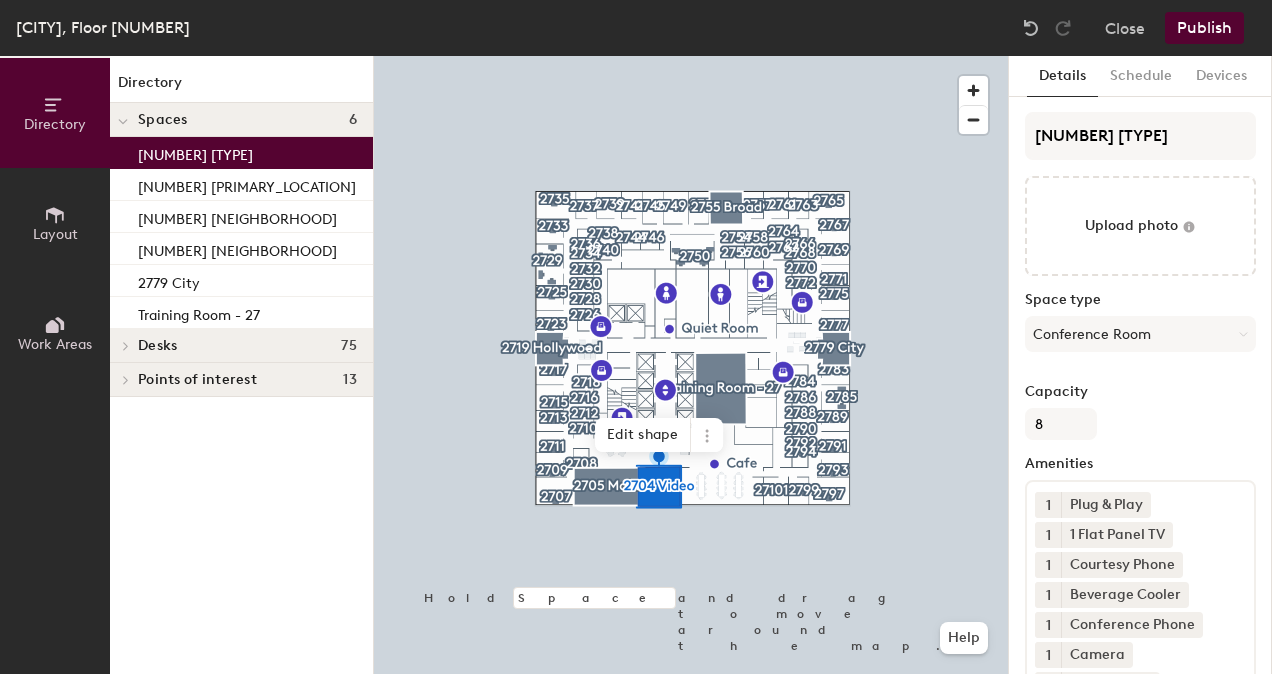 type on "C:\fakepath\Los Angeles - Video.jpg" 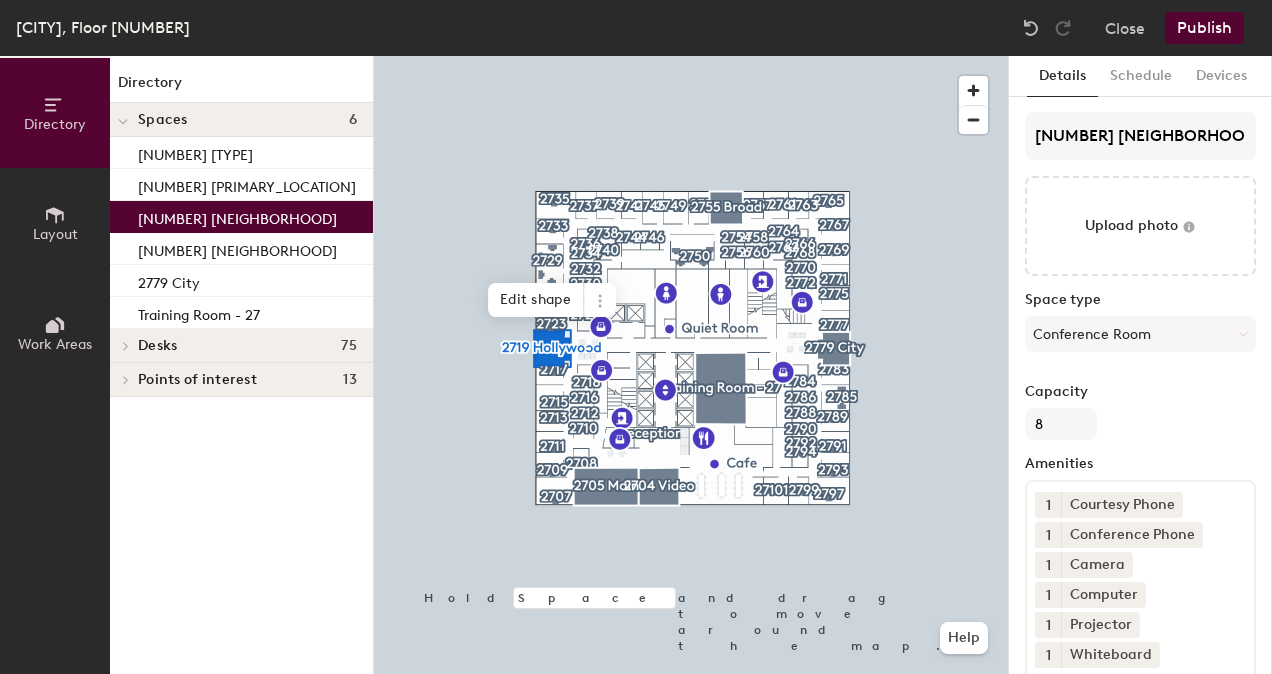 type on "C:\fakepath\Los Angeles - Hollywood.jpg" 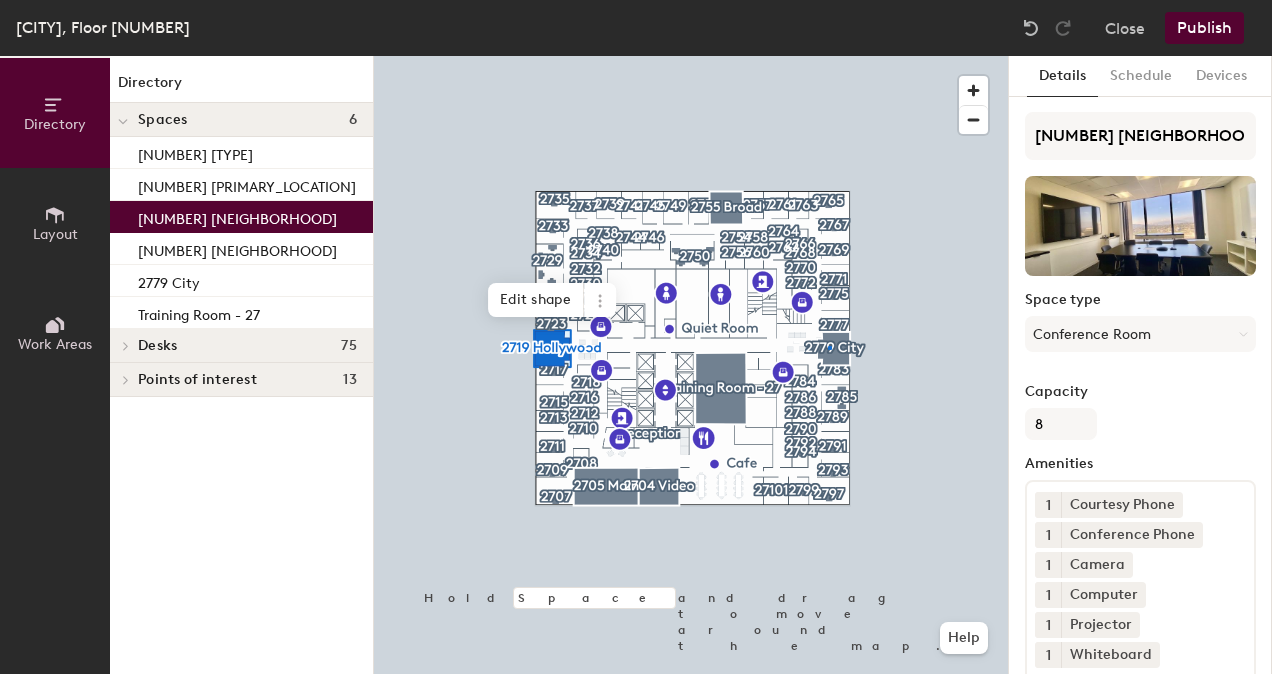 click 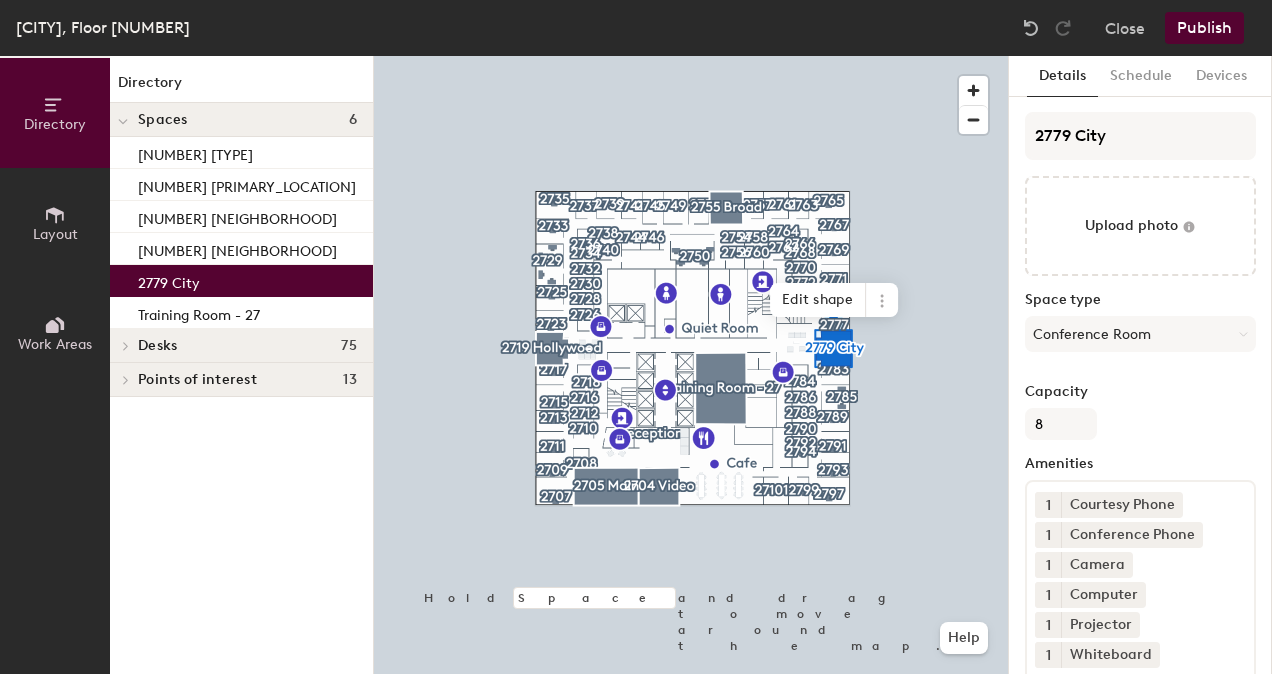 type on "C:\fakepath\Los Angeles - City.jpg" 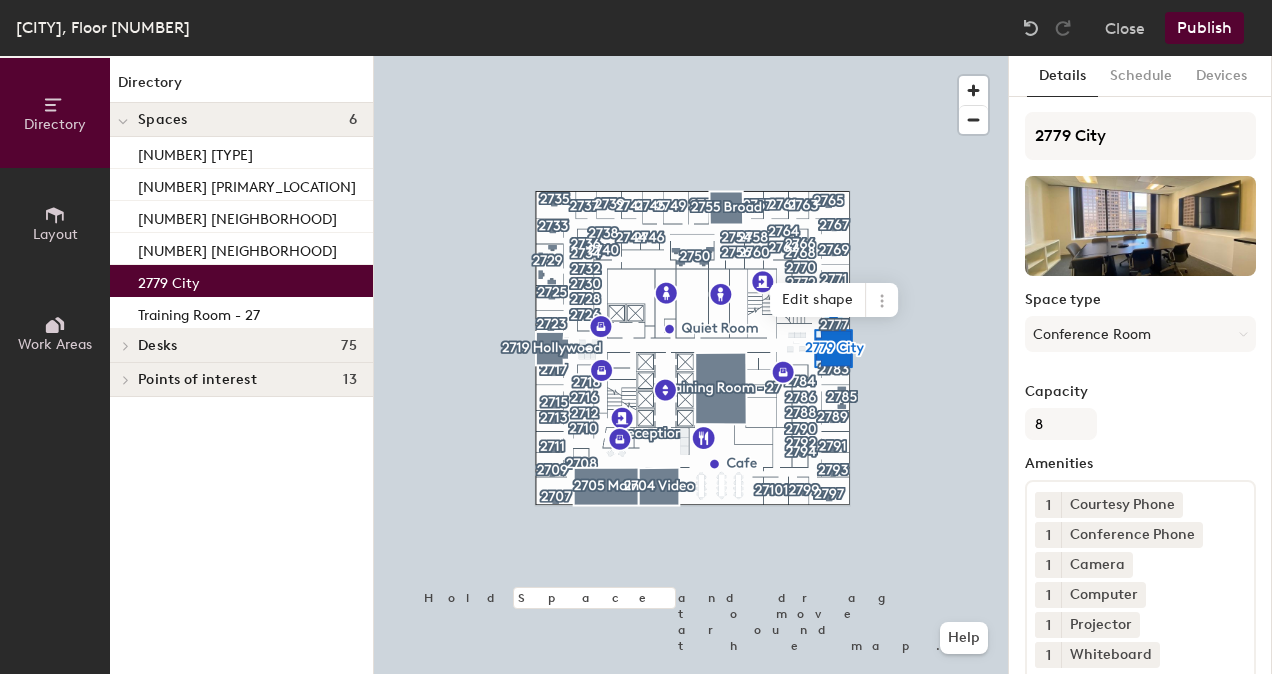 click 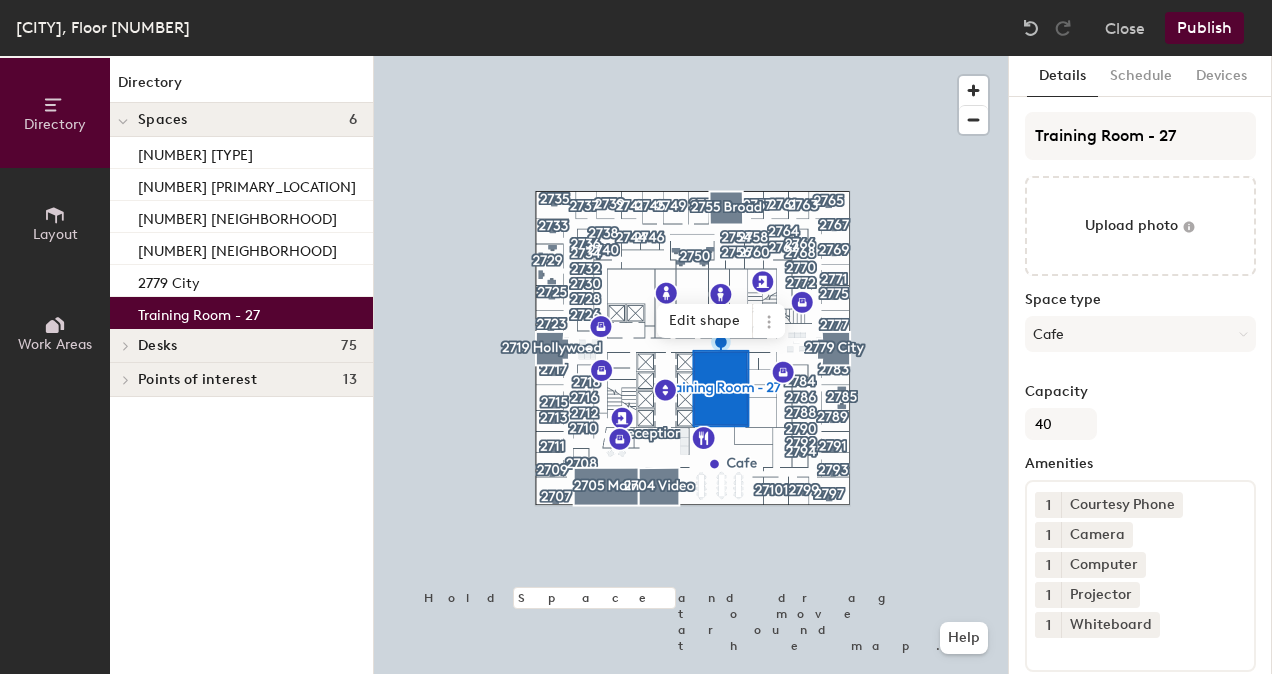 type on "C:\fakepath\Los Angeles - MPR.jpg" 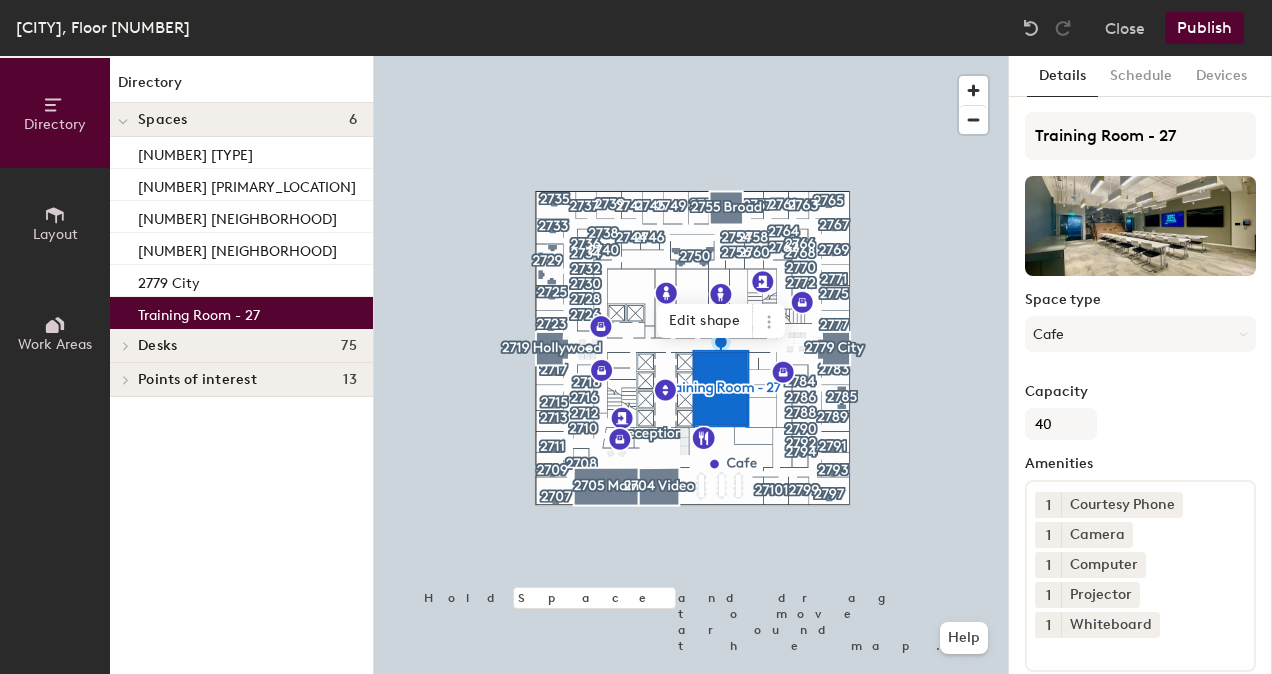 click 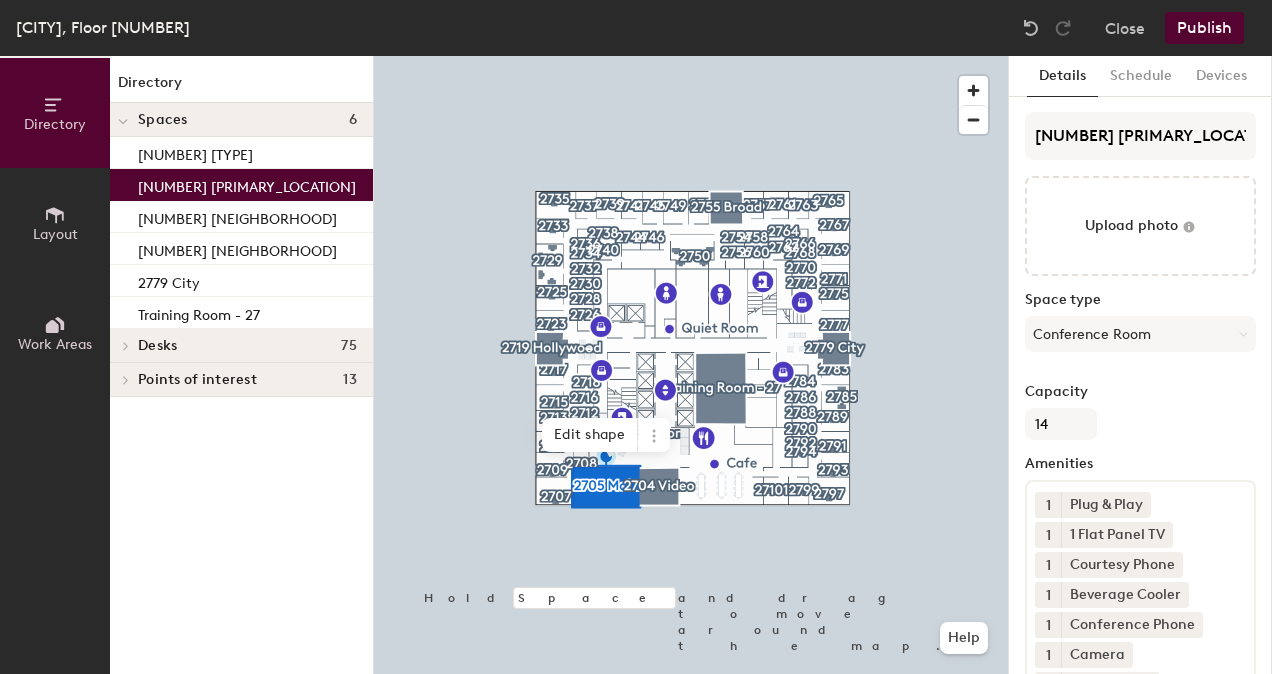 type on "C:\fakepath\Los Angeles - Main.jpg" 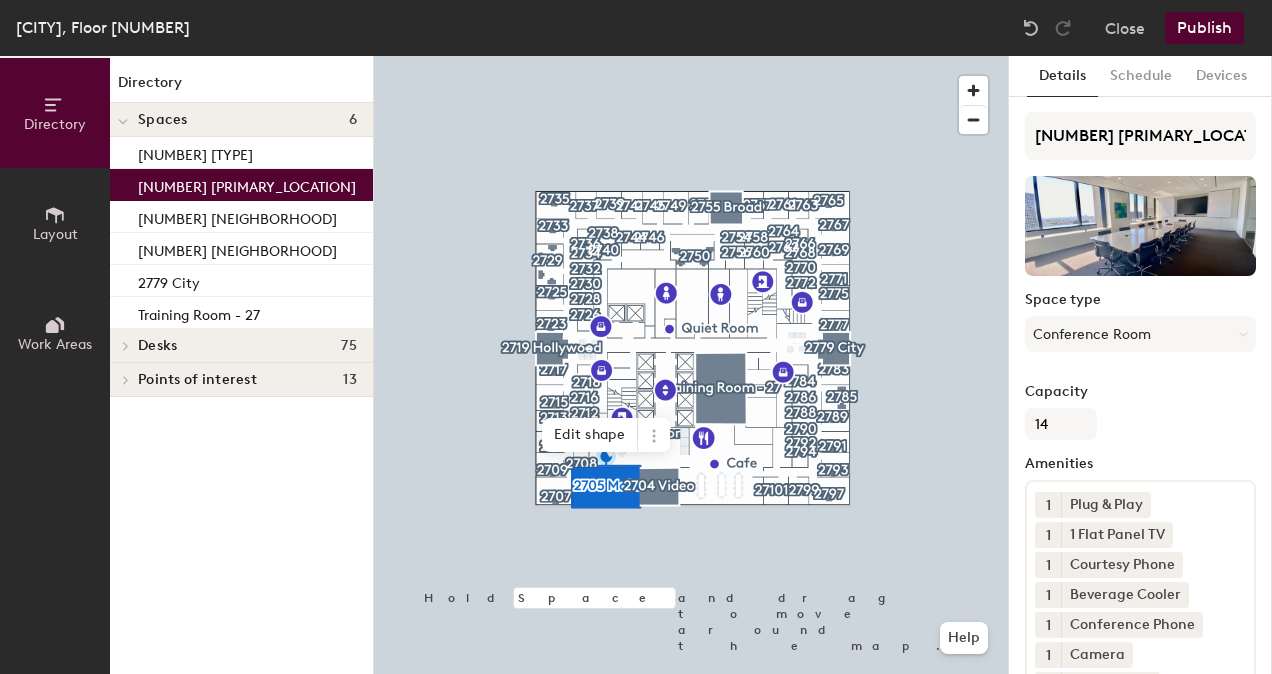click 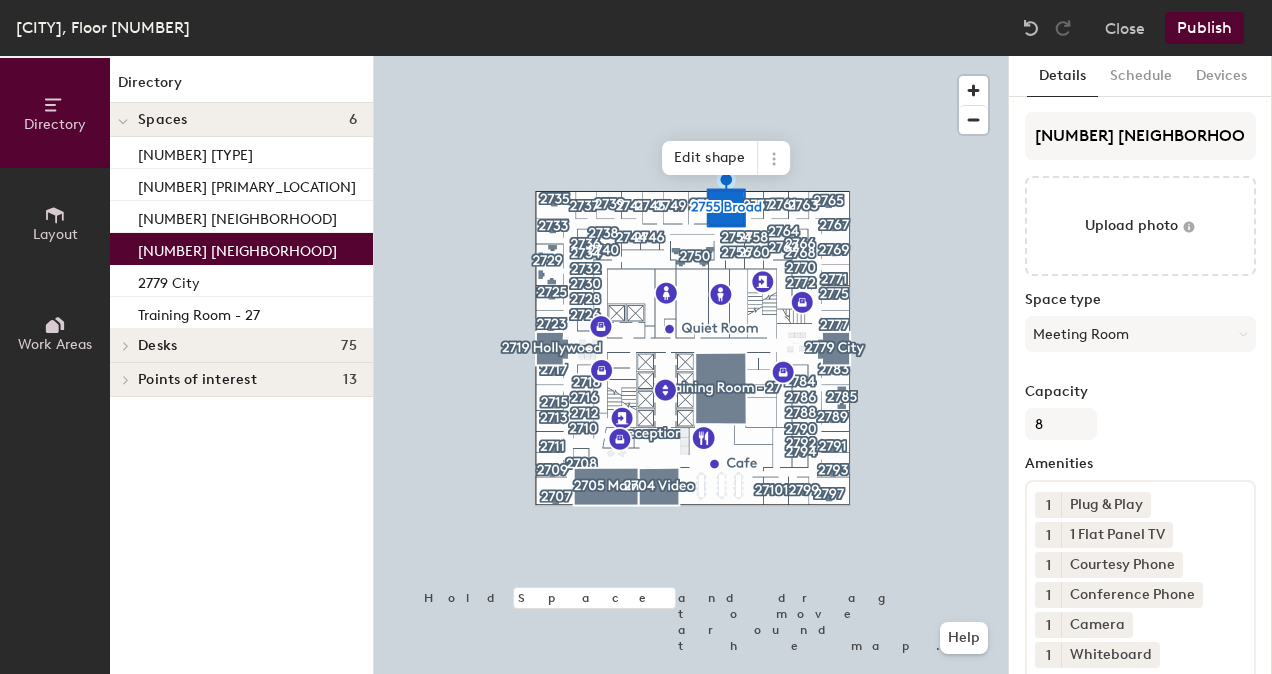 type on "C:\fakepath\Los Angeles - Broad.jpg" 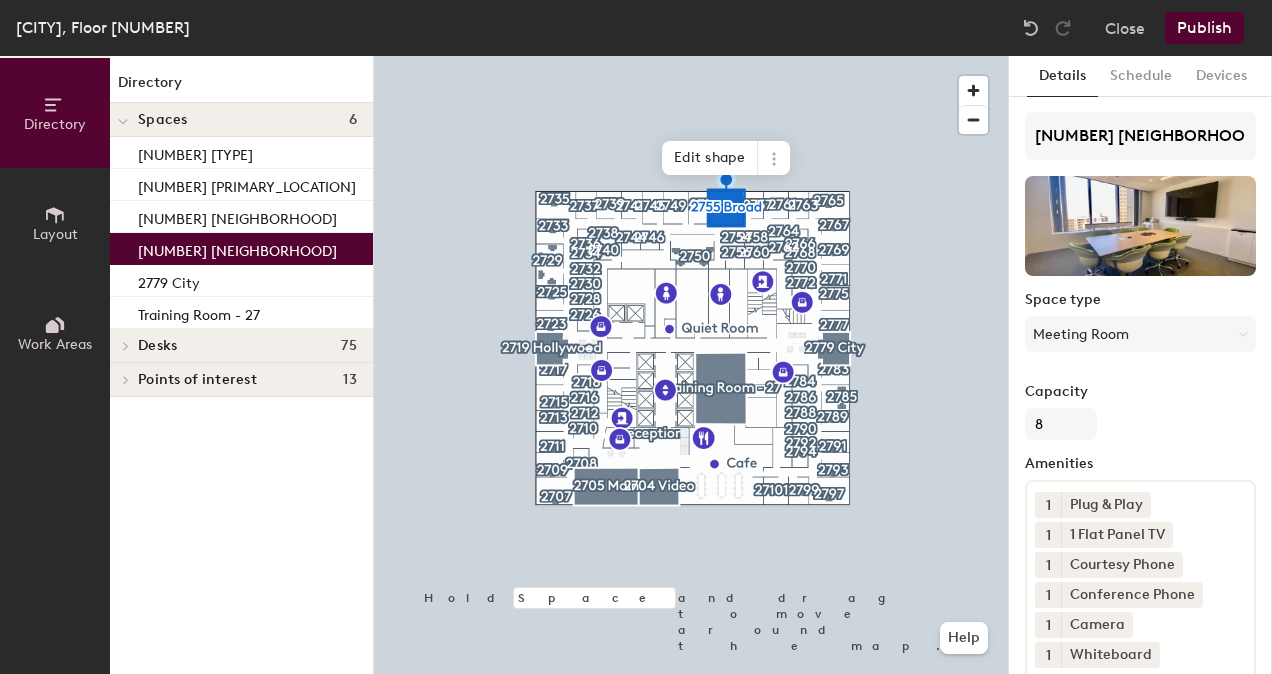 click on "Publish" 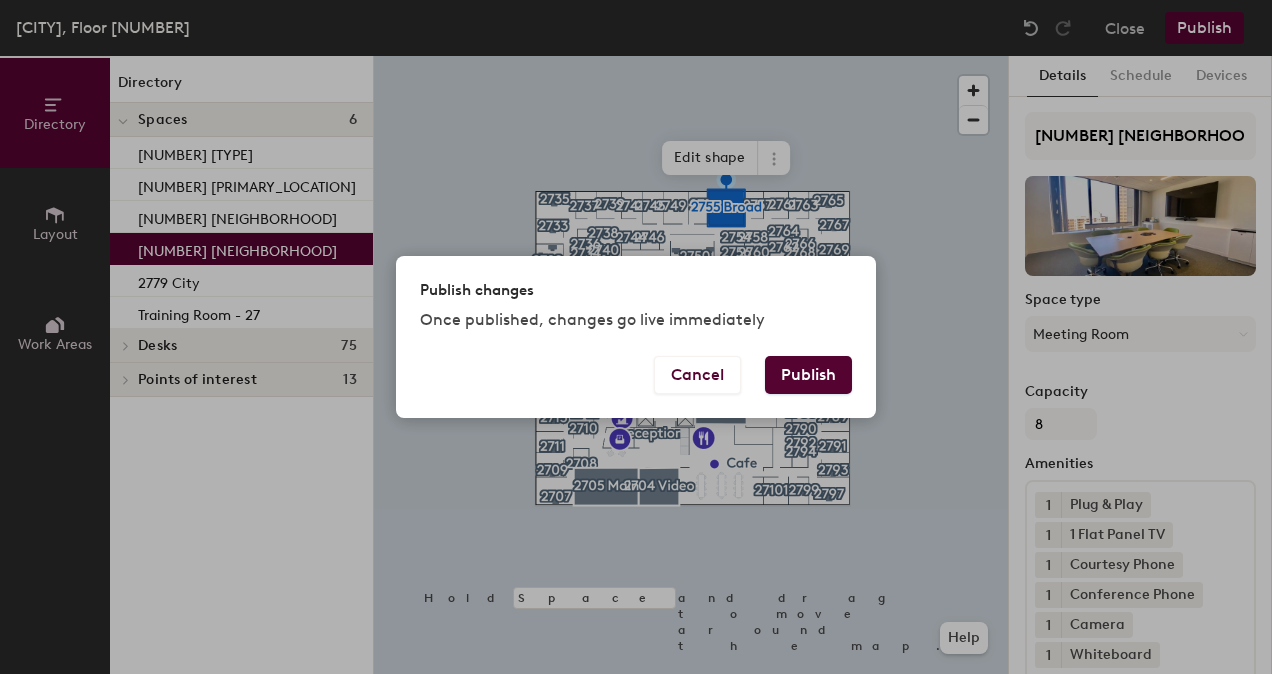 click on "Publish" at bounding box center [808, 375] 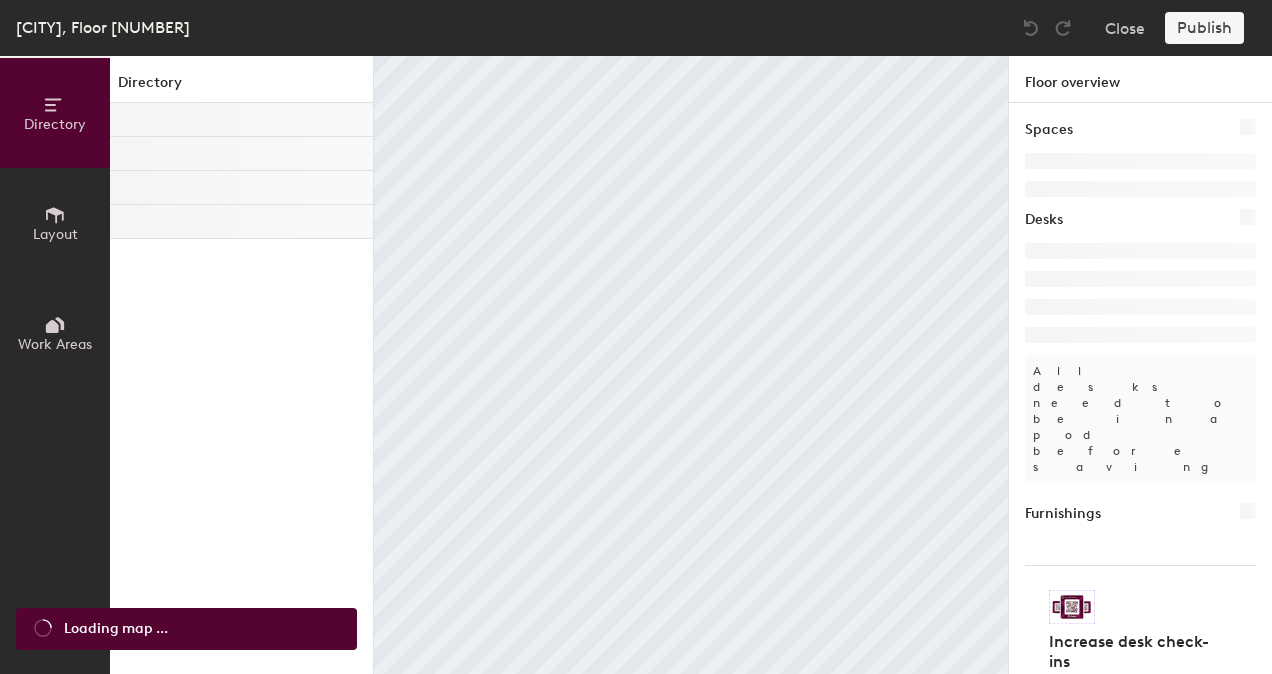 scroll, scrollTop: 0, scrollLeft: 0, axis: both 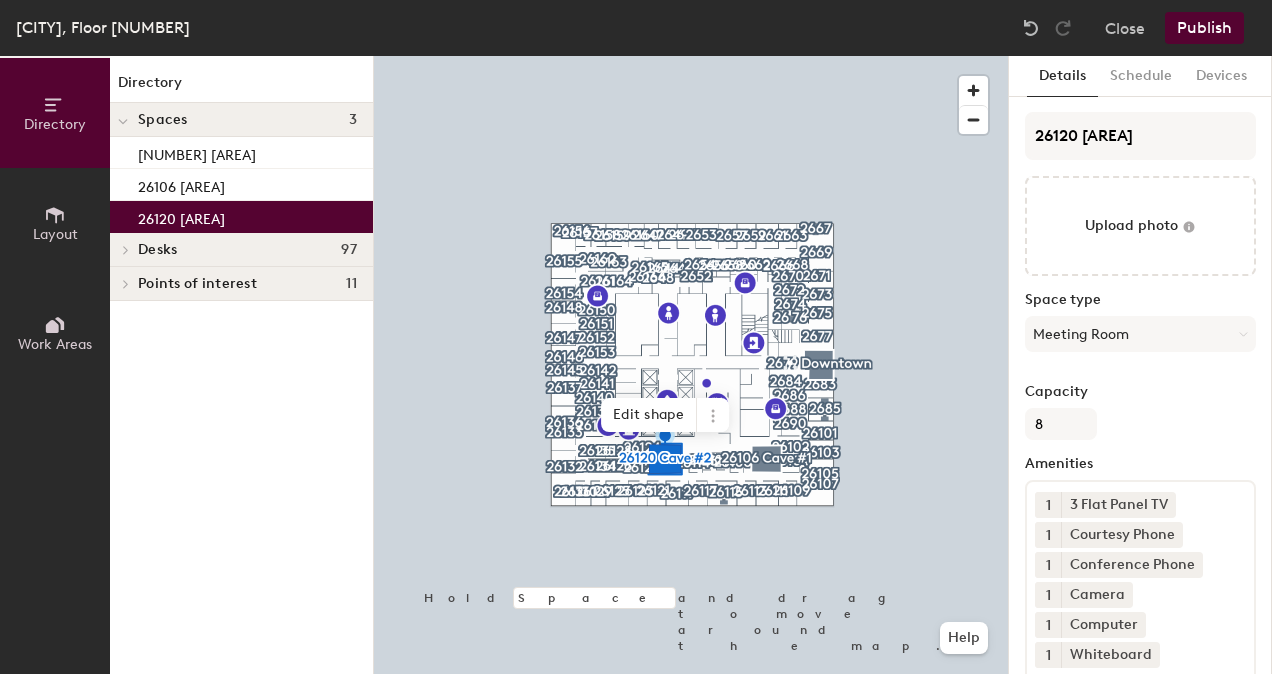 type on "C:\fakepath\Los Angeles - Cave 2.jpg" 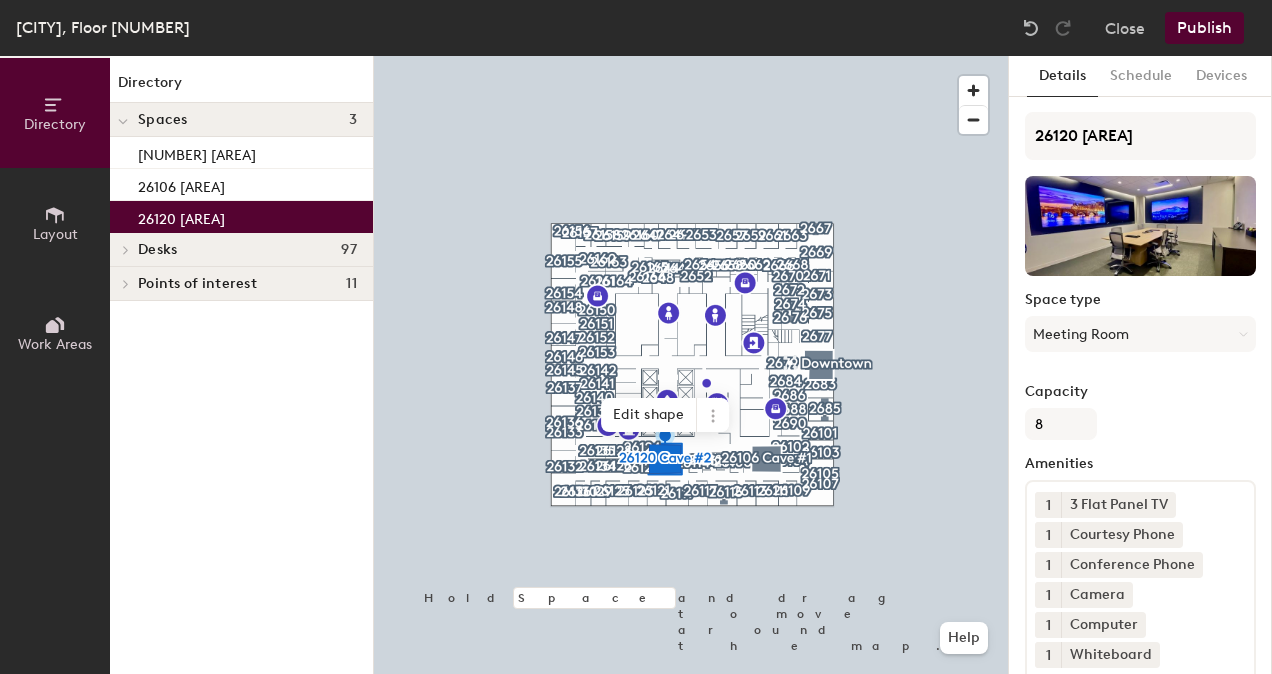 click 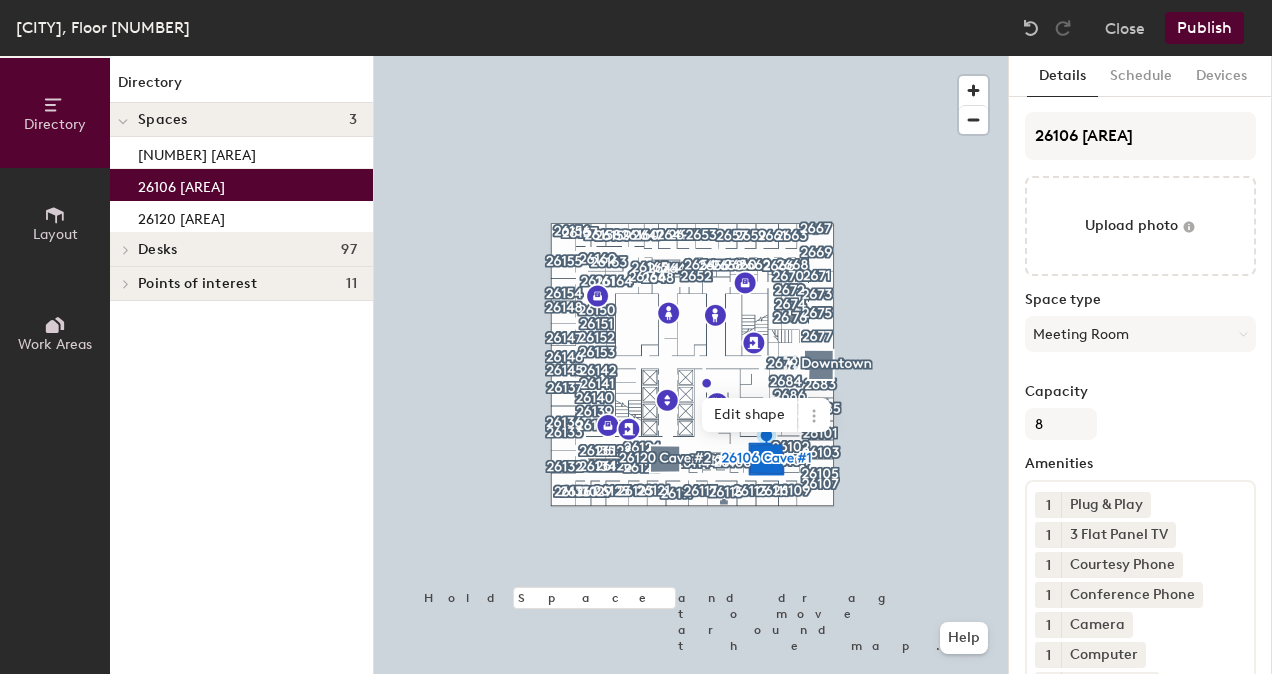 type on "C:\fakepath\Los Angeles - Cave 1.jpg" 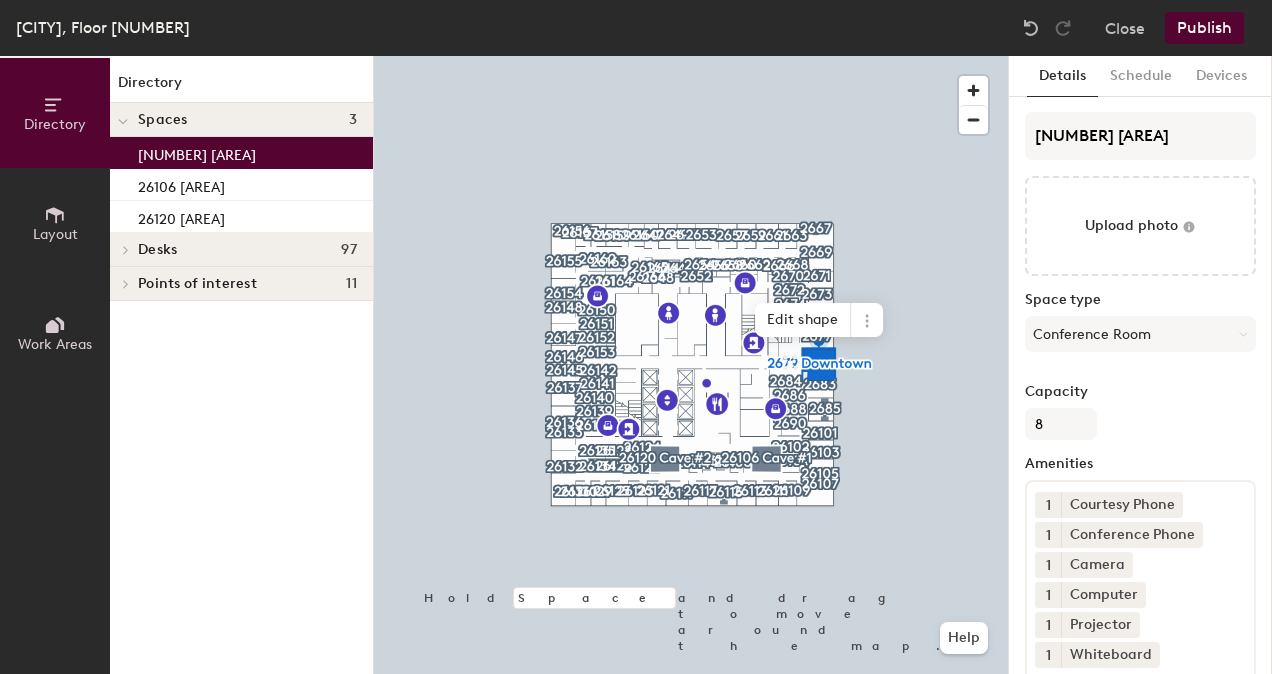 type on "C:\fakepath\Los Angeles - Downtown.jpg" 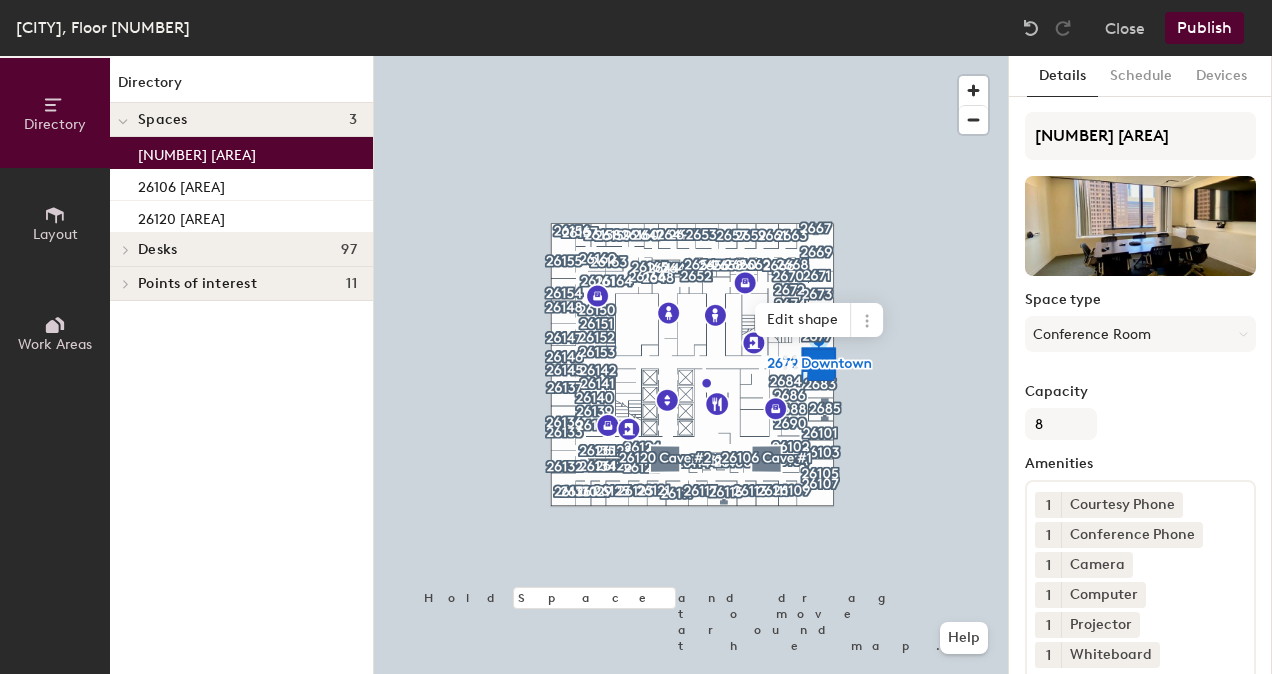 click on "Publish" 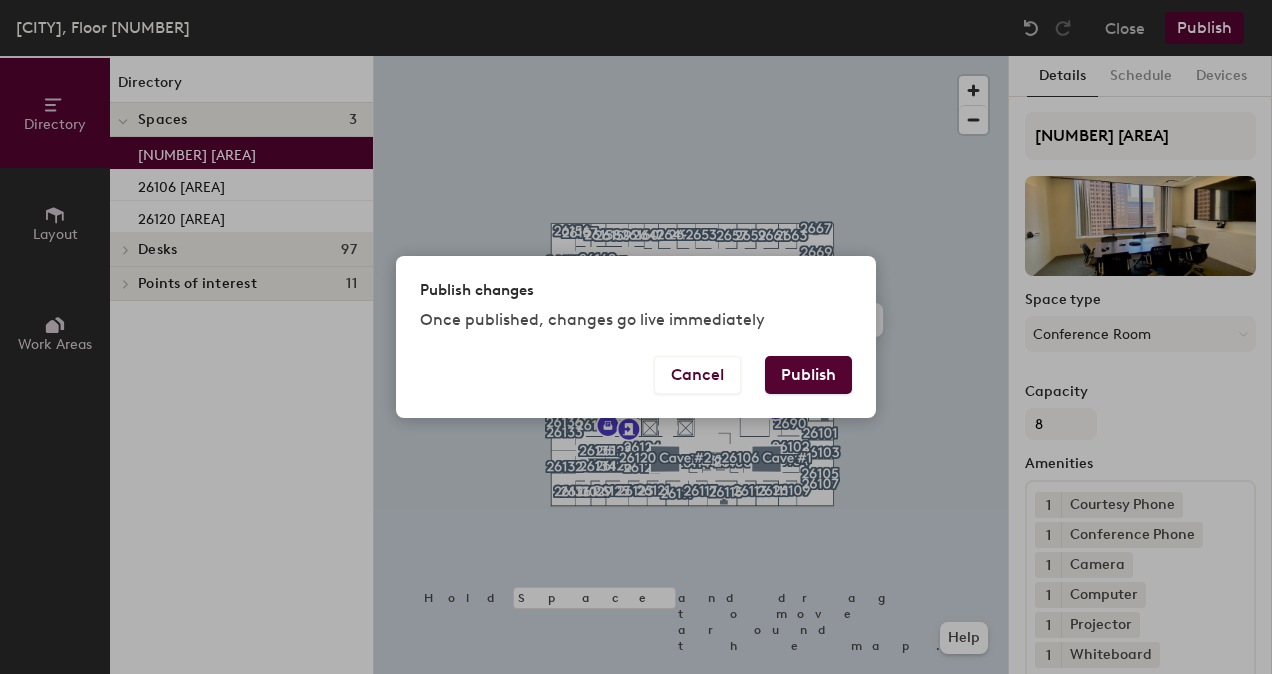 click on "Publish" at bounding box center [808, 375] 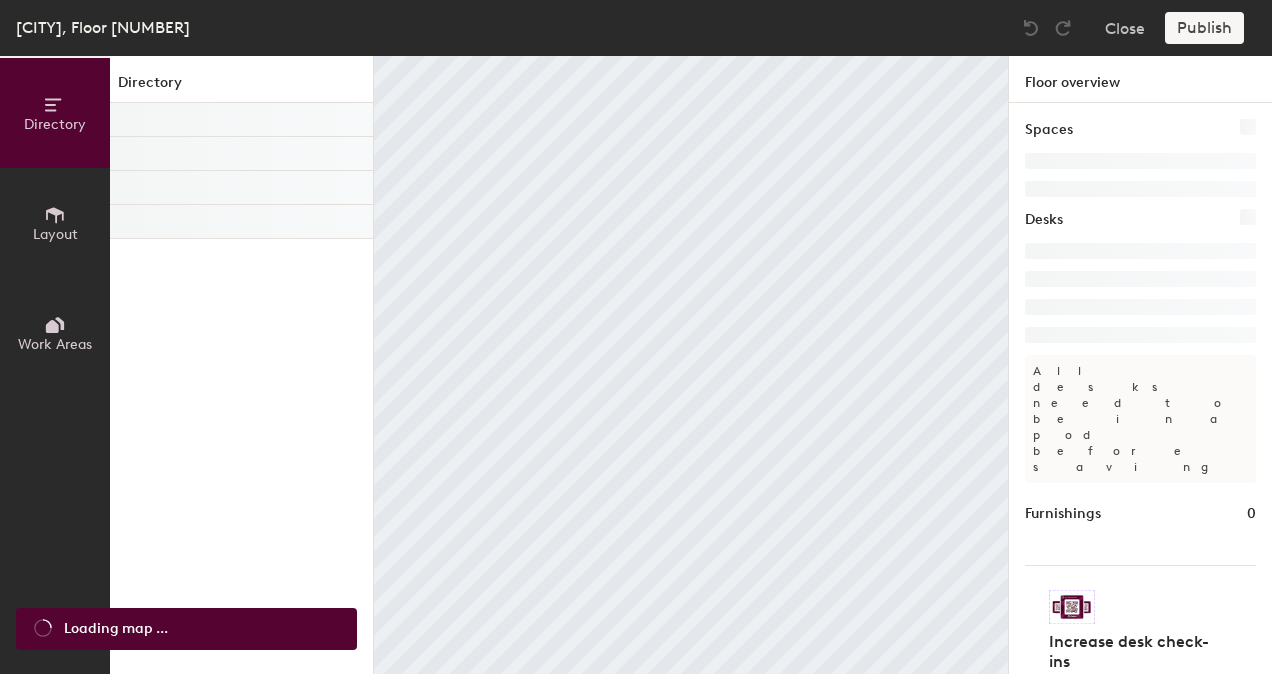 scroll, scrollTop: 0, scrollLeft: 0, axis: both 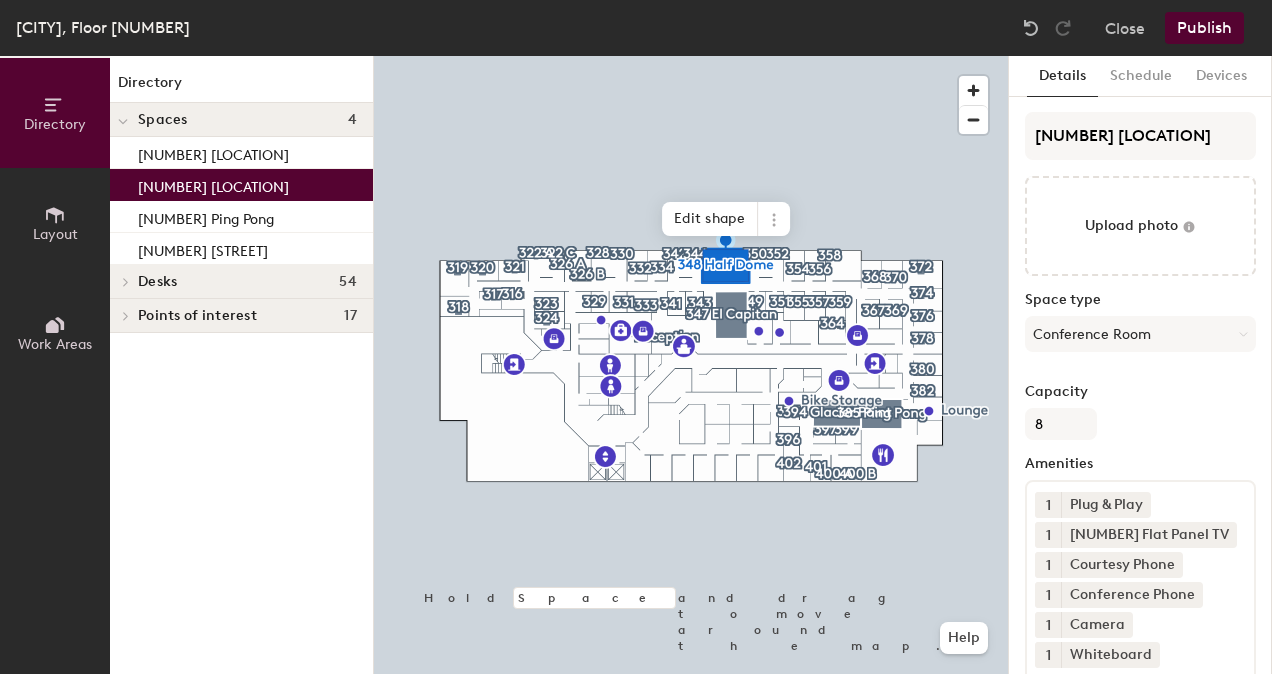 type on "C:\fakepath\[CITY] - [LOCATION] [NUMBER].jpeg" 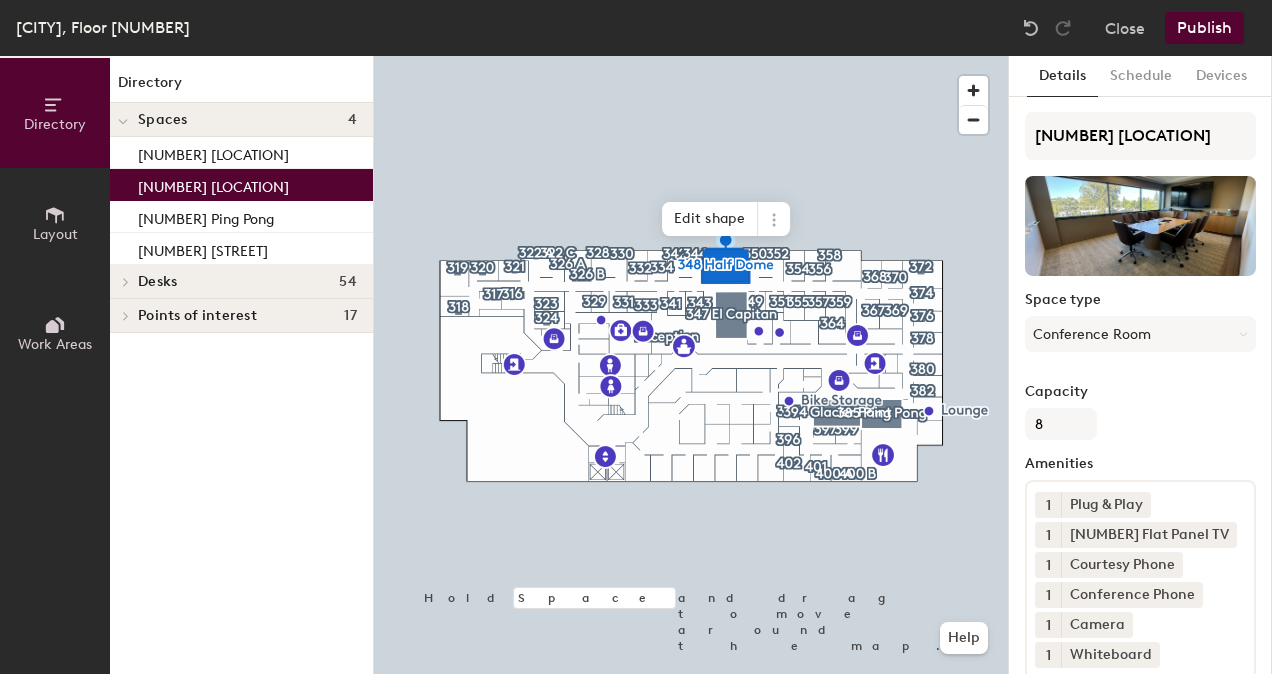 click 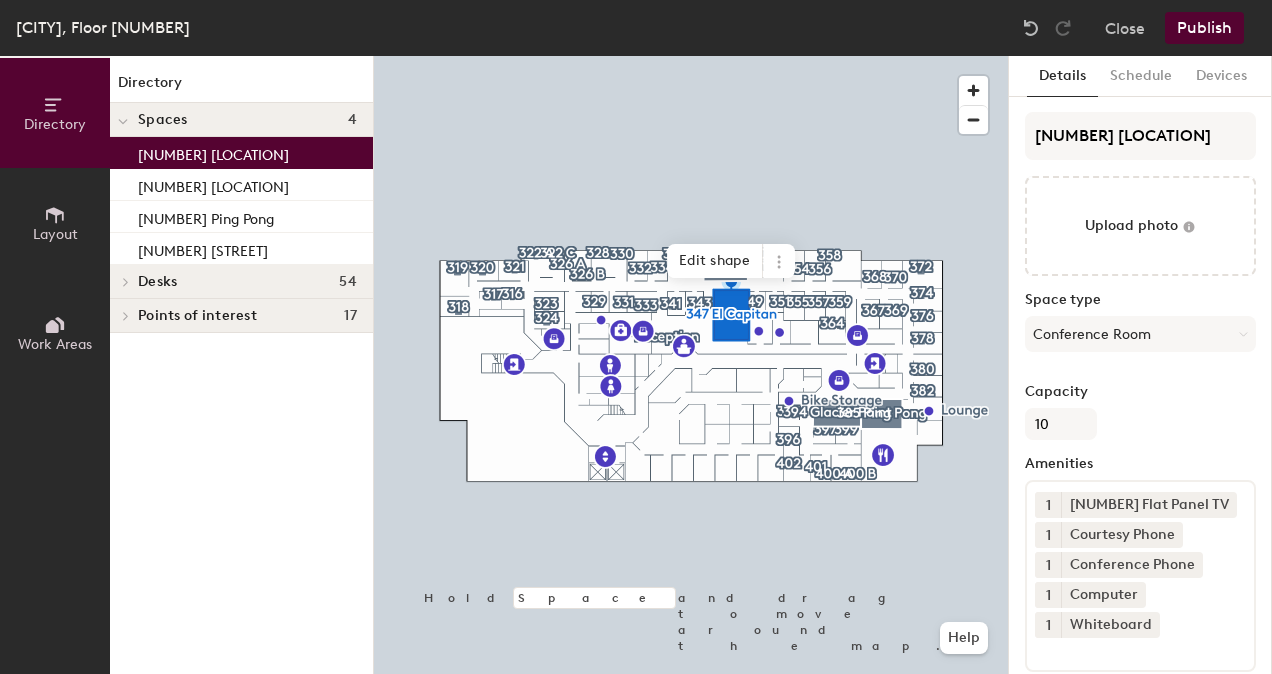 type on "C:\fakepath\[CITY] - [LOCATION] [NUMBER].jpeg" 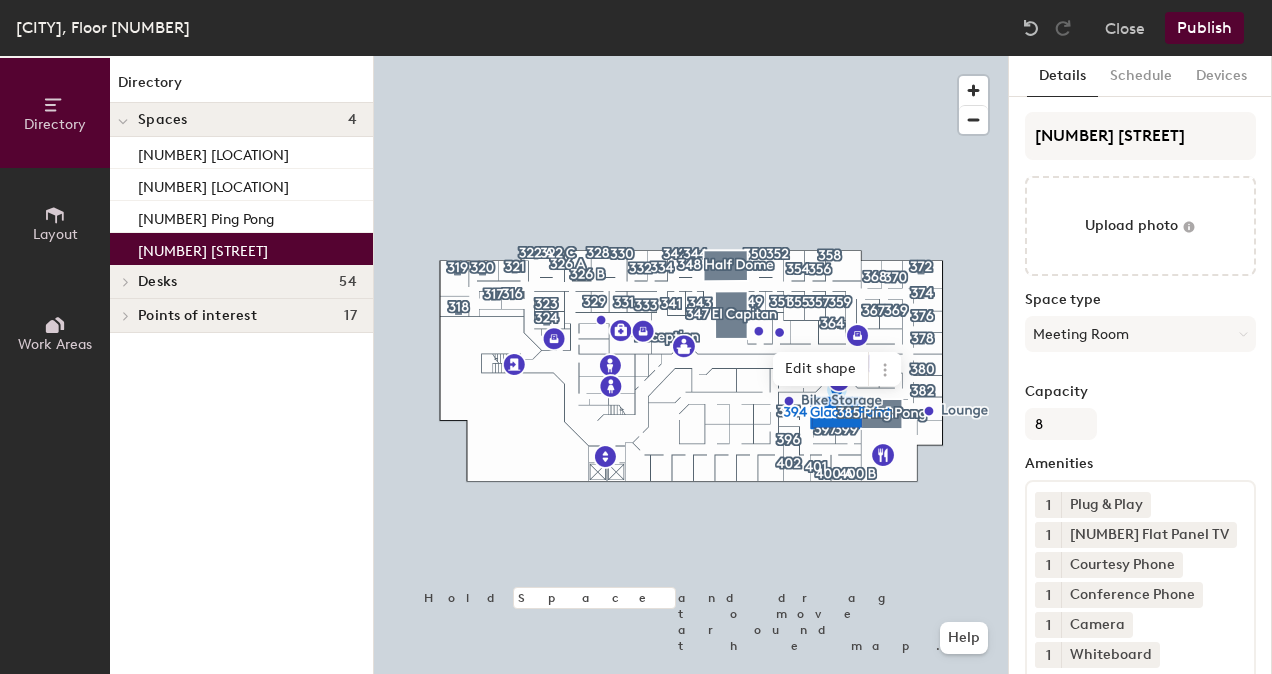 type on "C:\fakepath\[CITY] - [LOCATION] [NUMBER].jpeg" 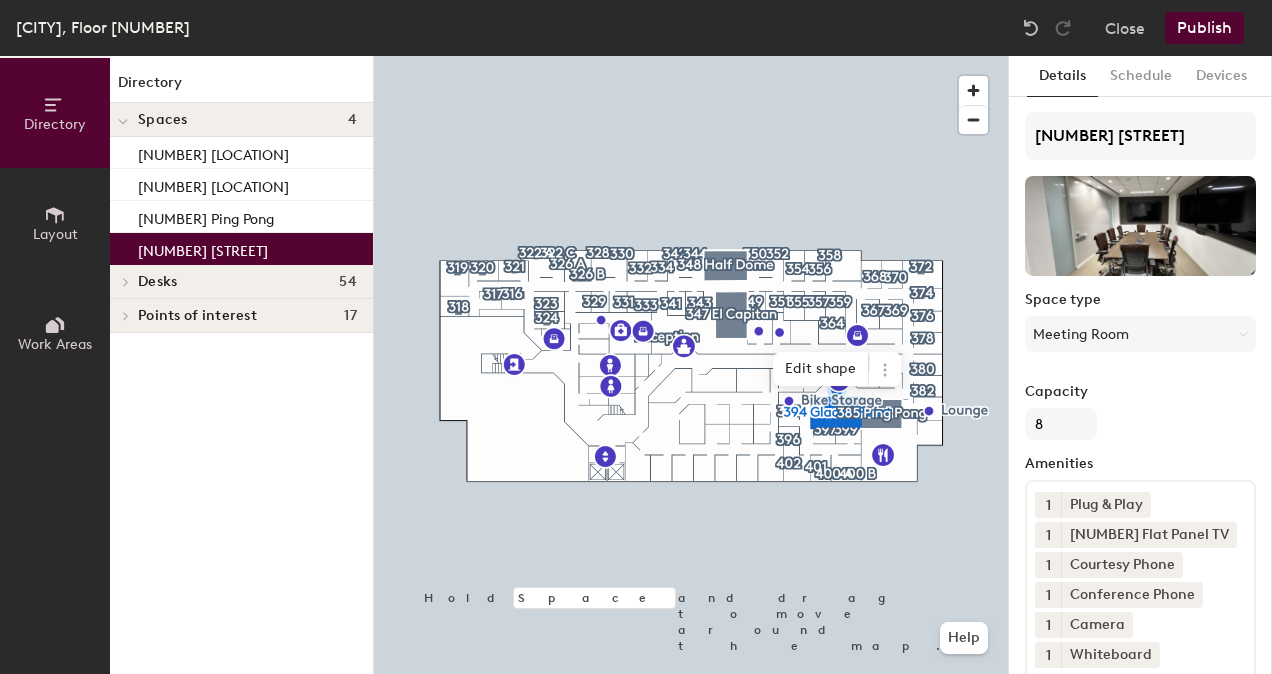 click on "Publish" 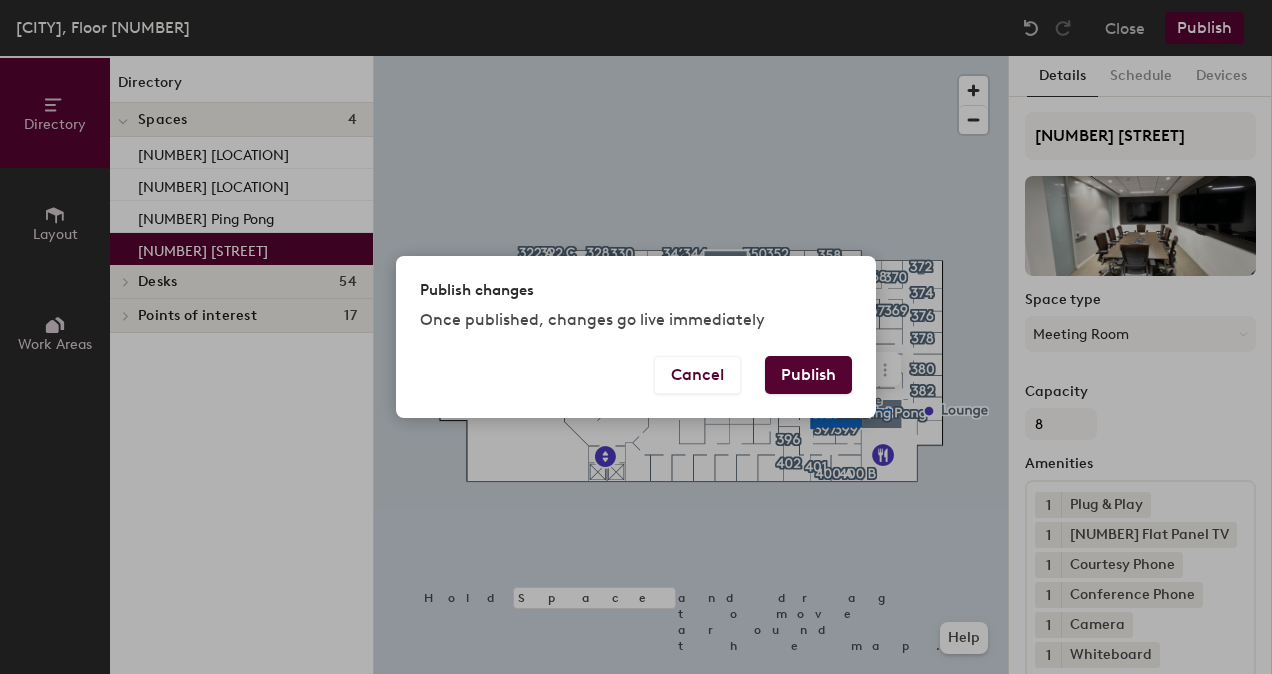 click on "Publish" at bounding box center (808, 375) 